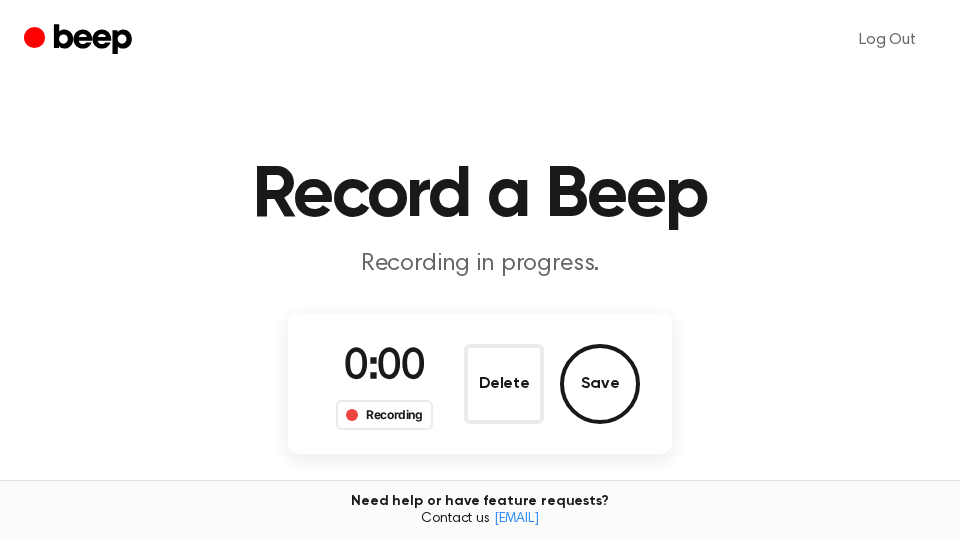scroll, scrollTop: 0, scrollLeft: 0, axis: both 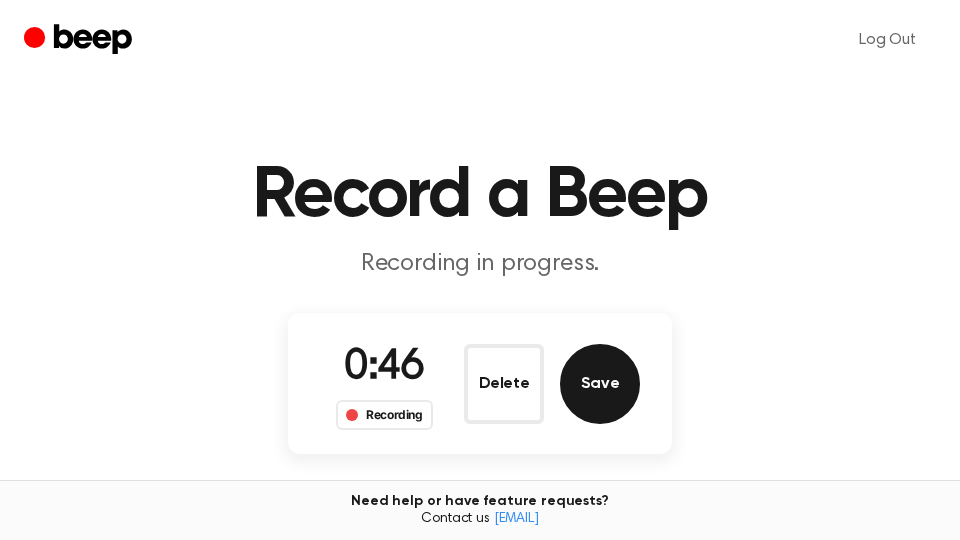 click on "Save" at bounding box center (600, 384) 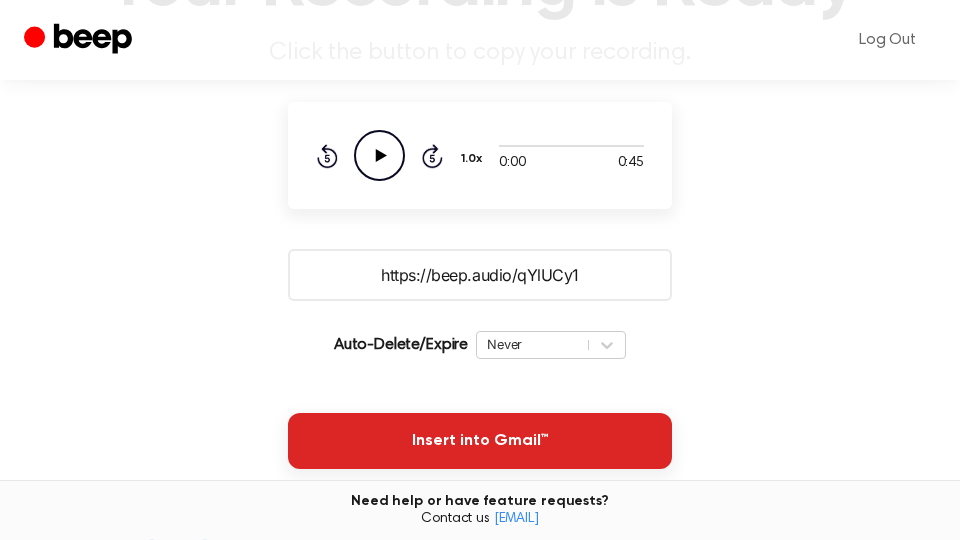 scroll, scrollTop: 340, scrollLeft: 0, axis: vertical 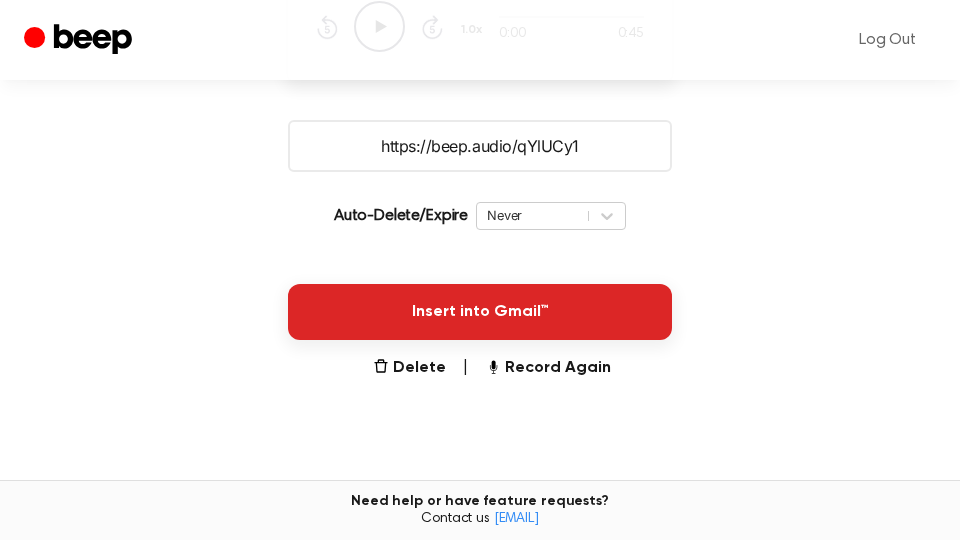 click on "Insert into Gmail™" at bounding box center (480, 312) 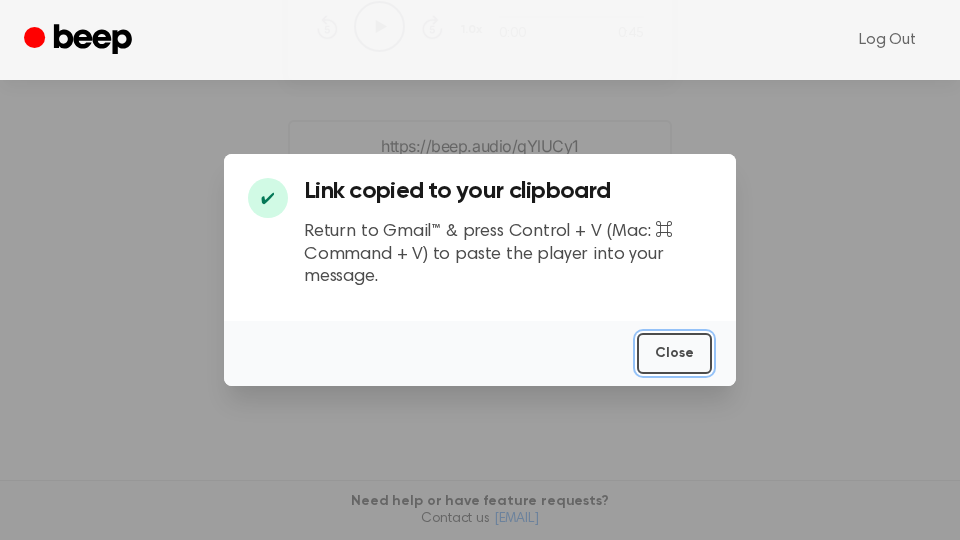 drag, startPoint x: 670, startPoint y: 355, endPoint x: 323, endPoint y: 369, distance: 347.28232 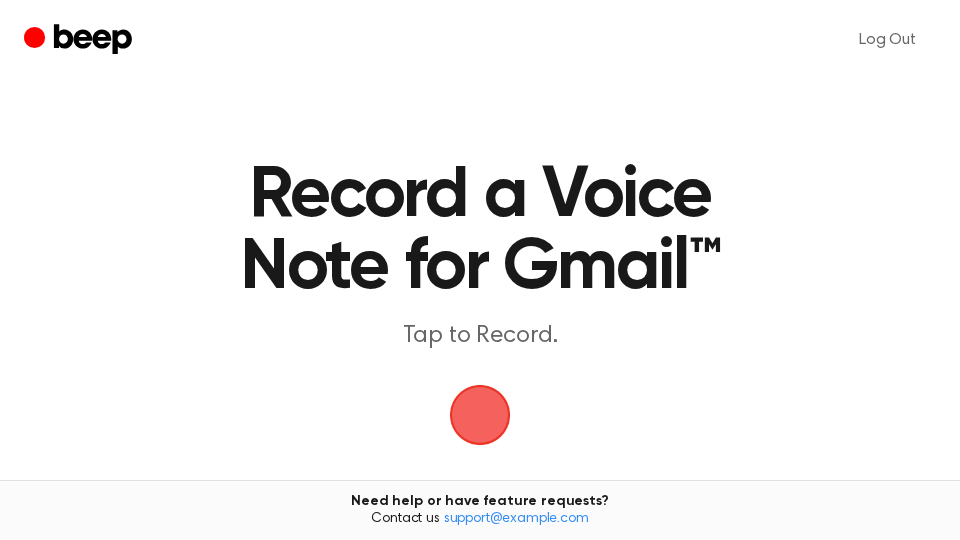 scroll, scrollTop: 0, scrollLeft: 0, axis: both 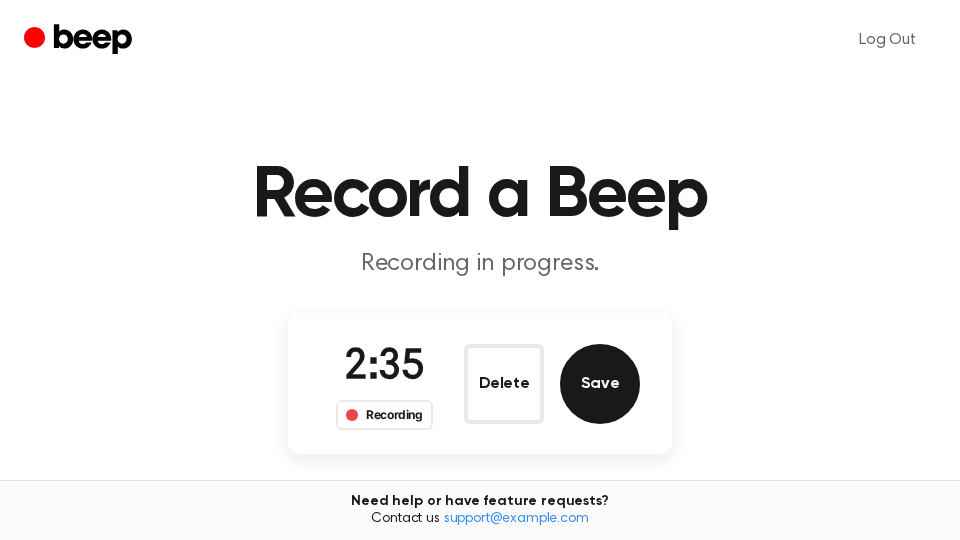 click on "Save" at bounding box center (600, 384) 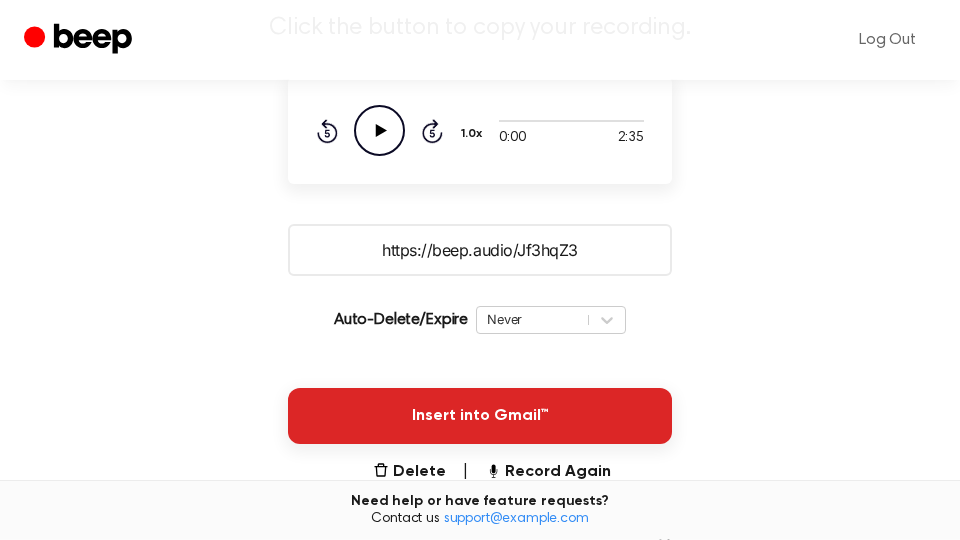 scroll, scrollTop: 340, scrollLeft: 0, axis: vertical 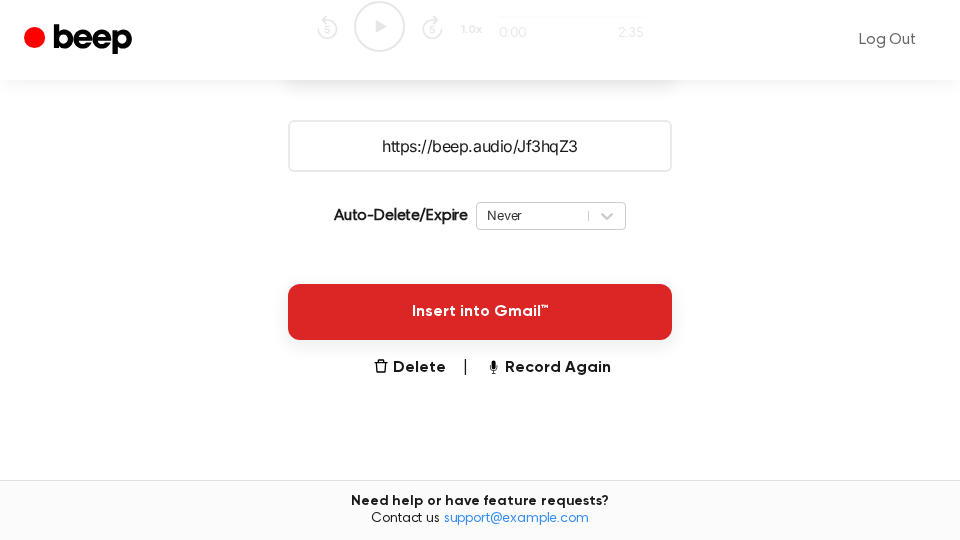 click on "Insert into Gmail™" at bounding box center [480, 312] 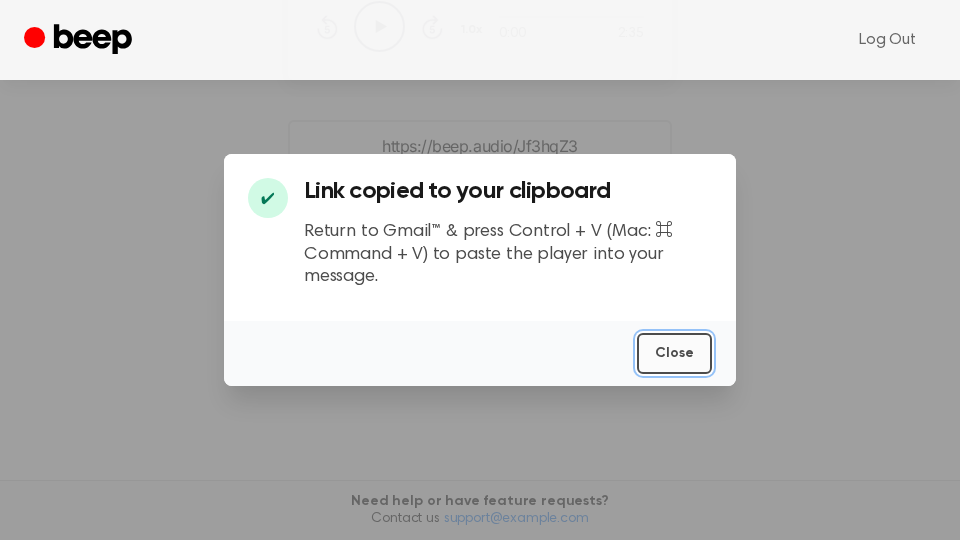 click on "Close" at bounding box center (674, 353) 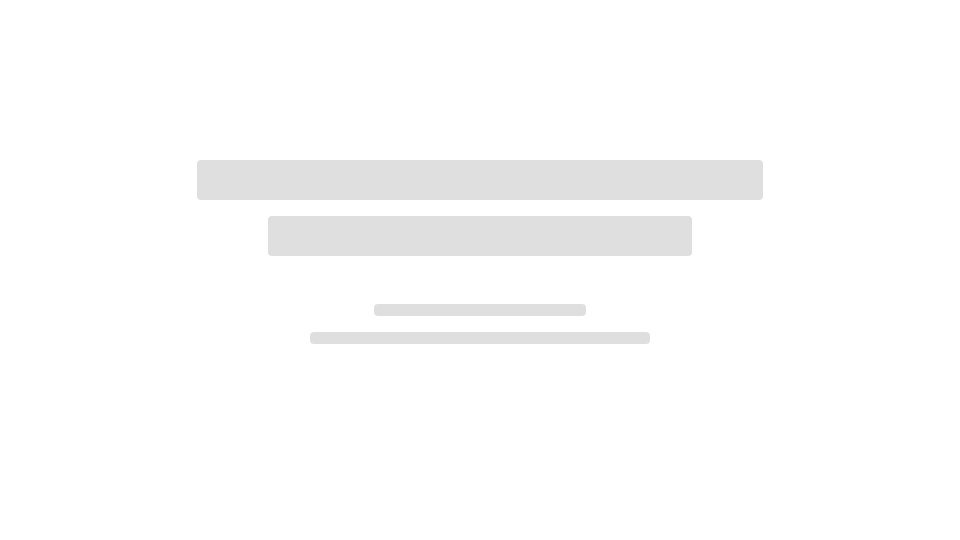 scroll, scrollTop: 0, scrollLeft: 0, axis: both 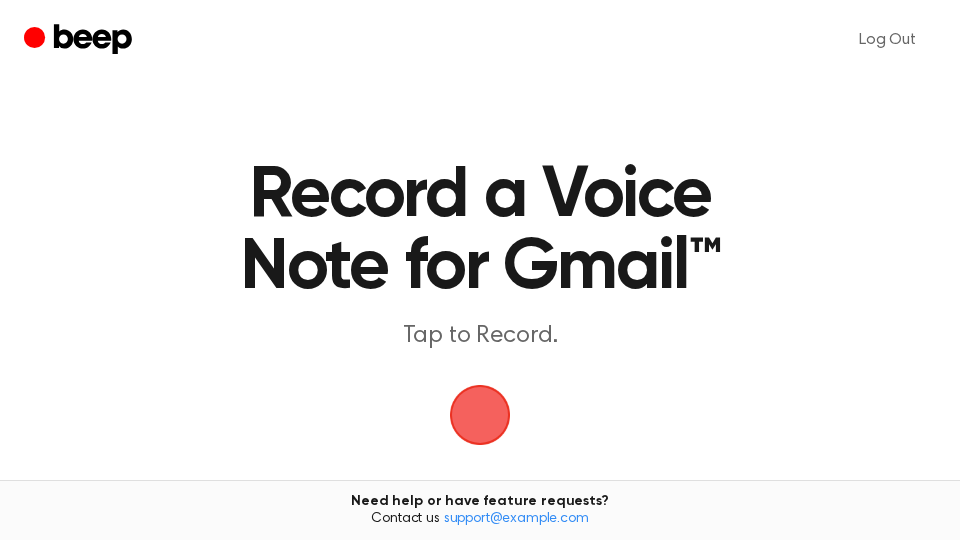 click at bounding box center [480, 415] 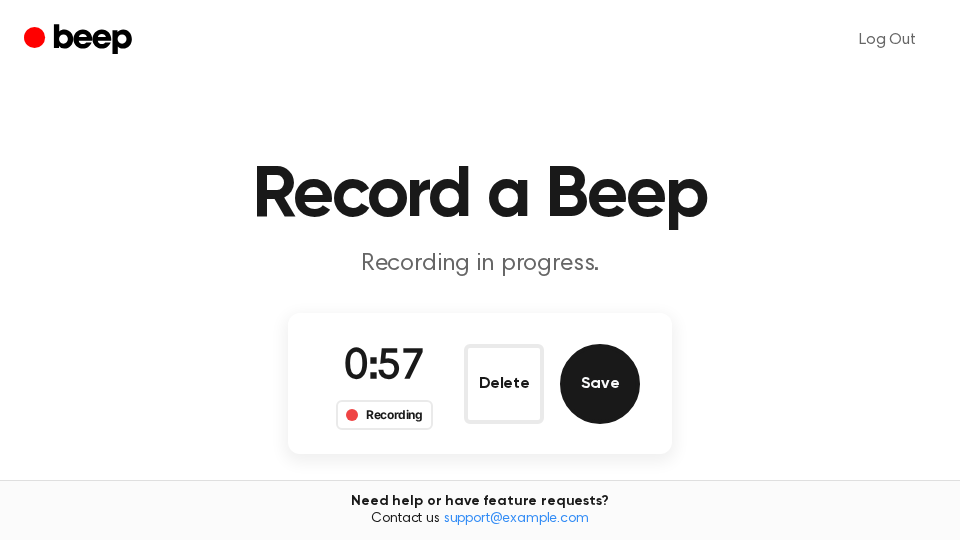 click on "Save" at bounding box center (600, 384) 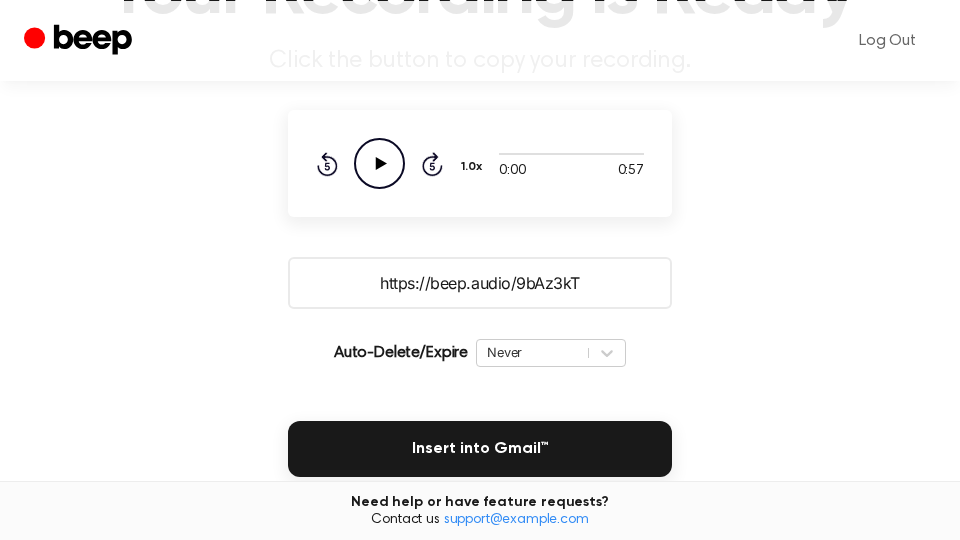 scroll, scrollTop: 340, scrollLeft: 0, axis: vertical 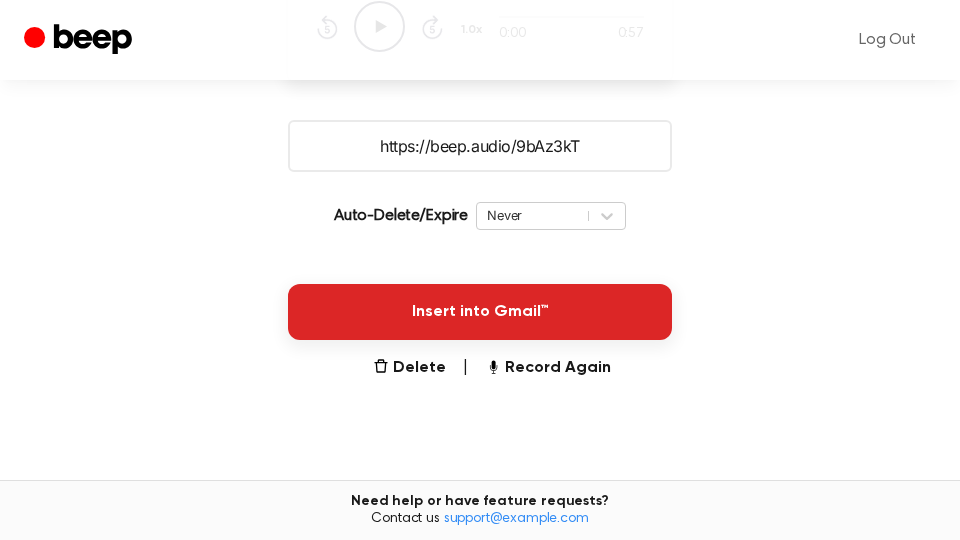 click on "Insert into Gmail™" at bounding box center [480, 312] 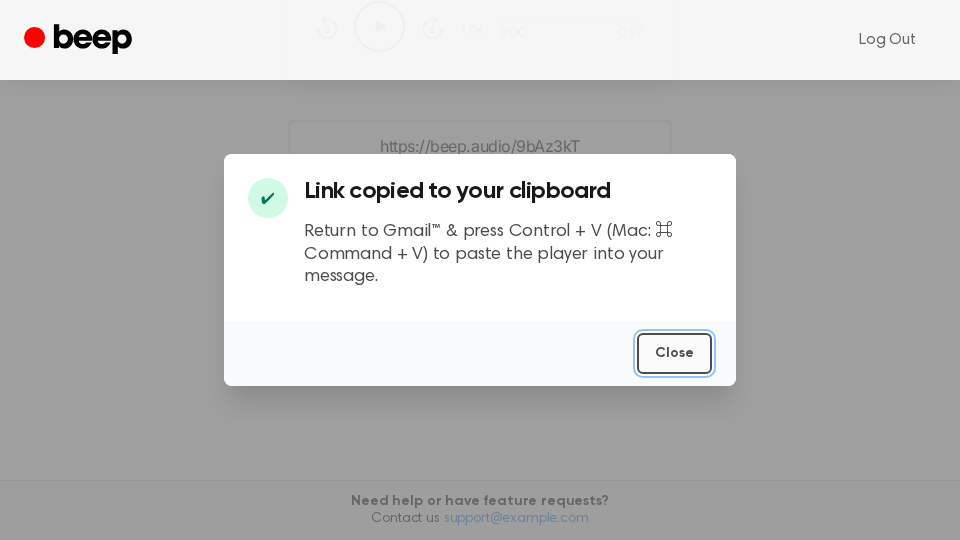 click on "Close" at bounding box center (674, 353) 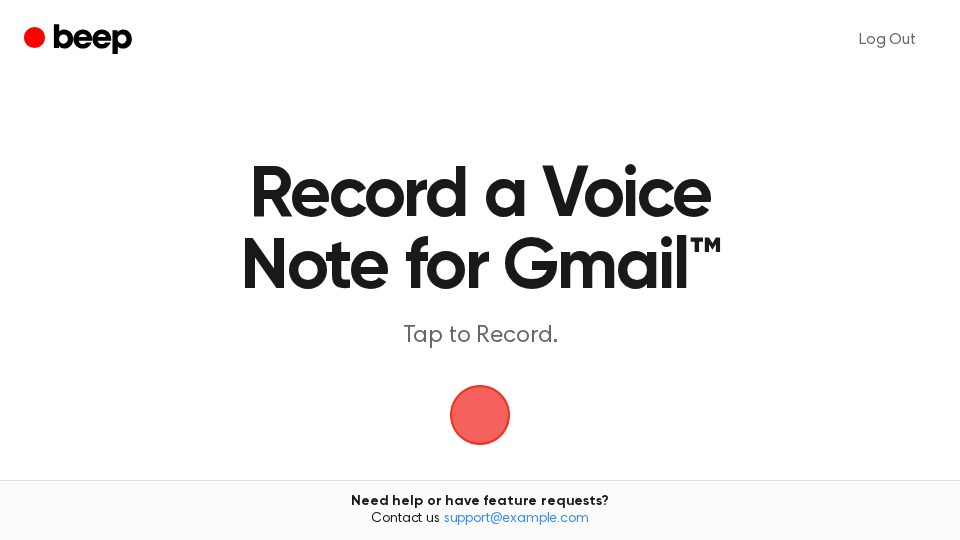 scroll, scrollTop: 0, scrollLeft: 0, axis: both 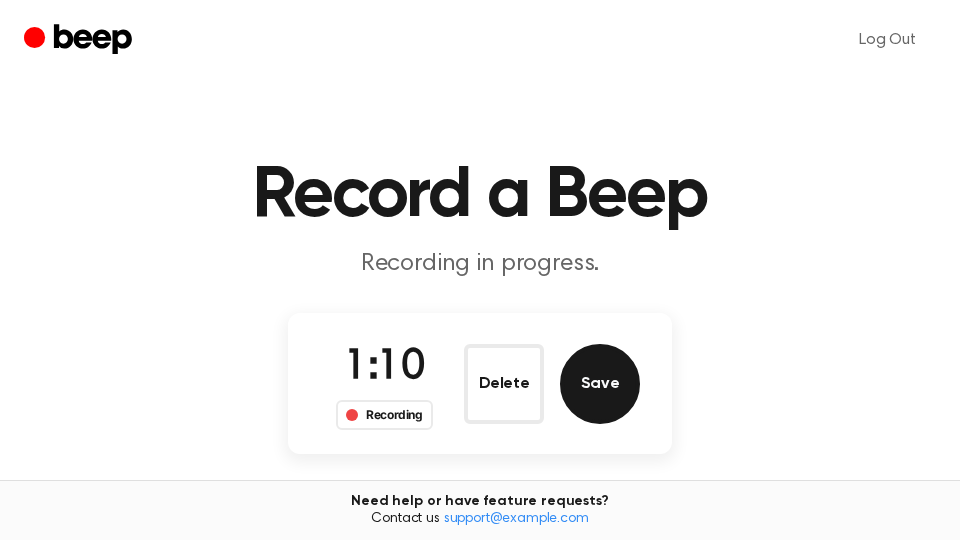 click on "Save" at bounding box center (600, 384) 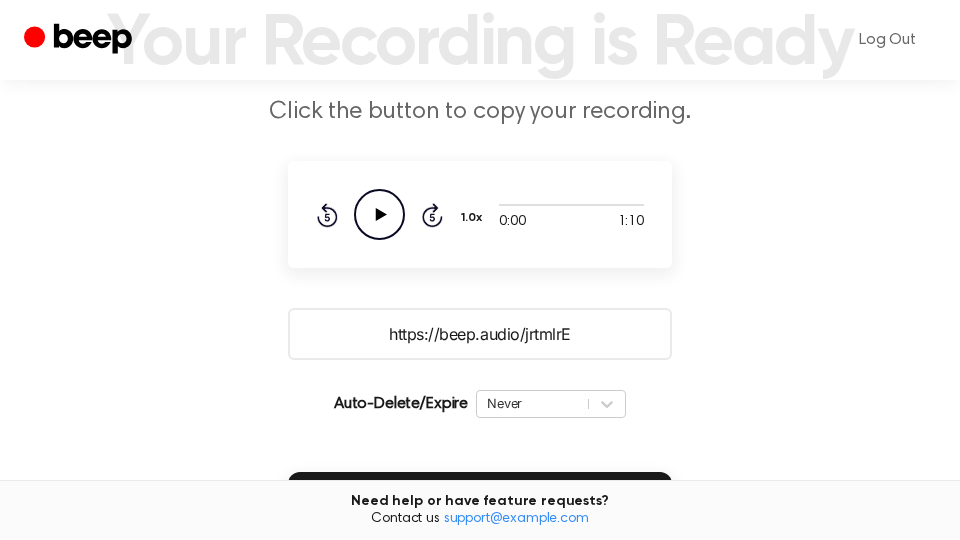 scroll, scrollTop: 340, scrollLeft: 0, axis: vertical 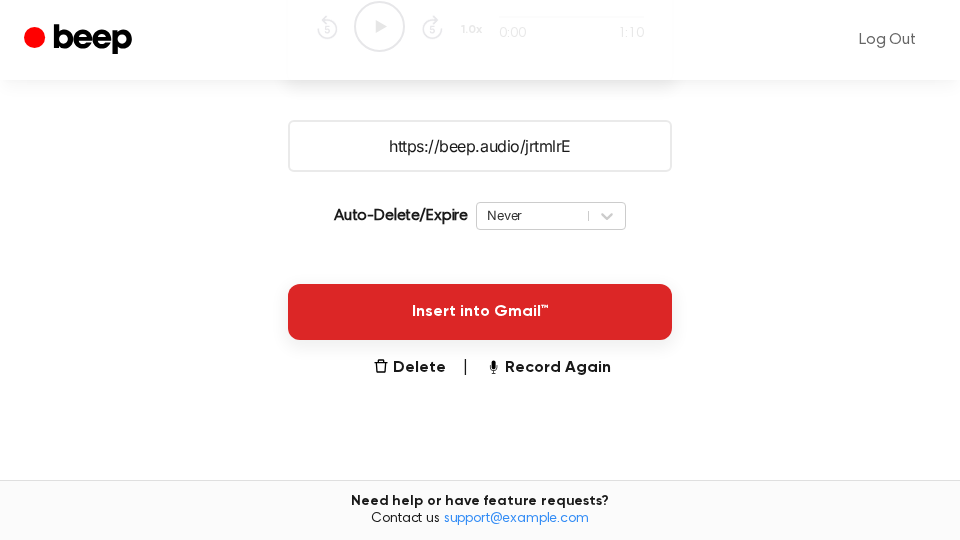 click on "Insert into Gmail™" at bounding box center (480, 312) 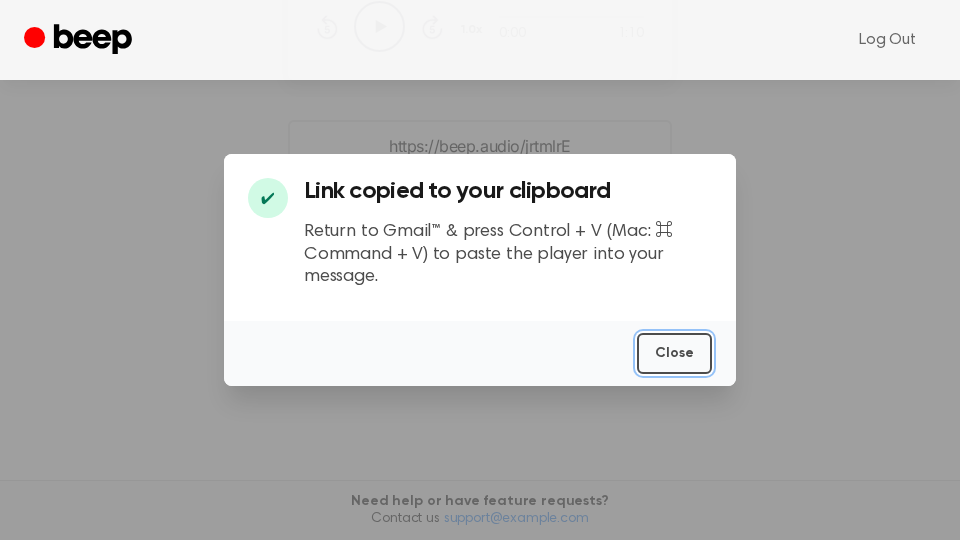 click on "Close" at bounding box center (674, 353) 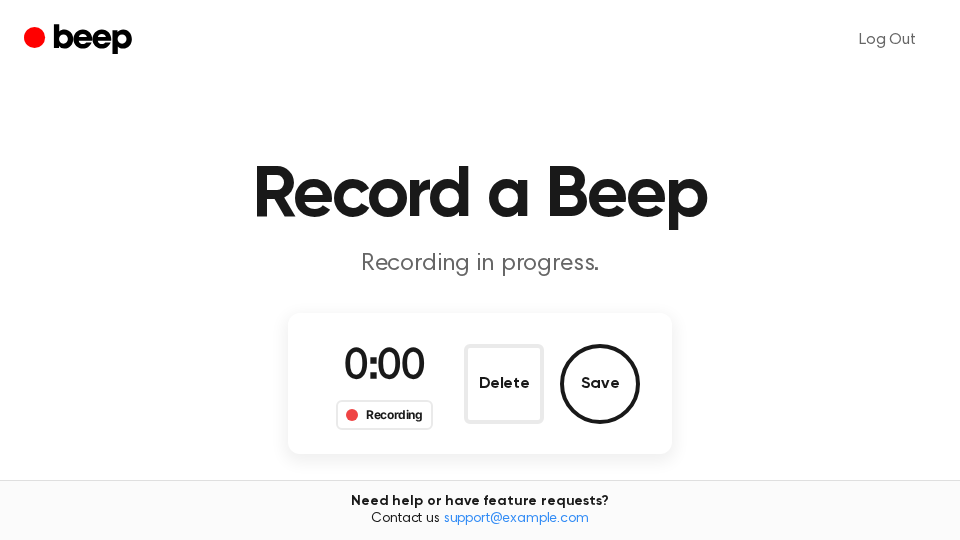 scroll, scrollTop: 0, scrollLeft: 0, axis: both 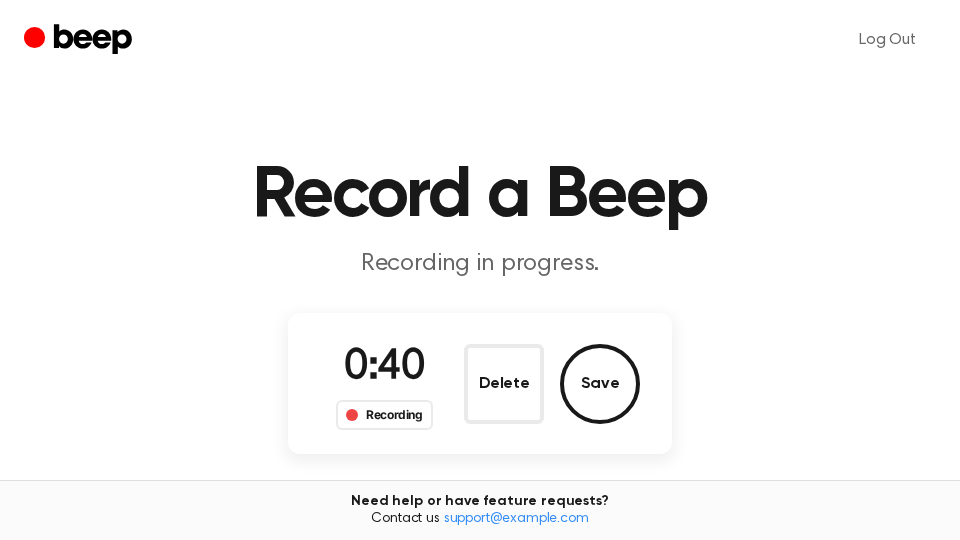 click on "Save" at bounding box center (600, 384) 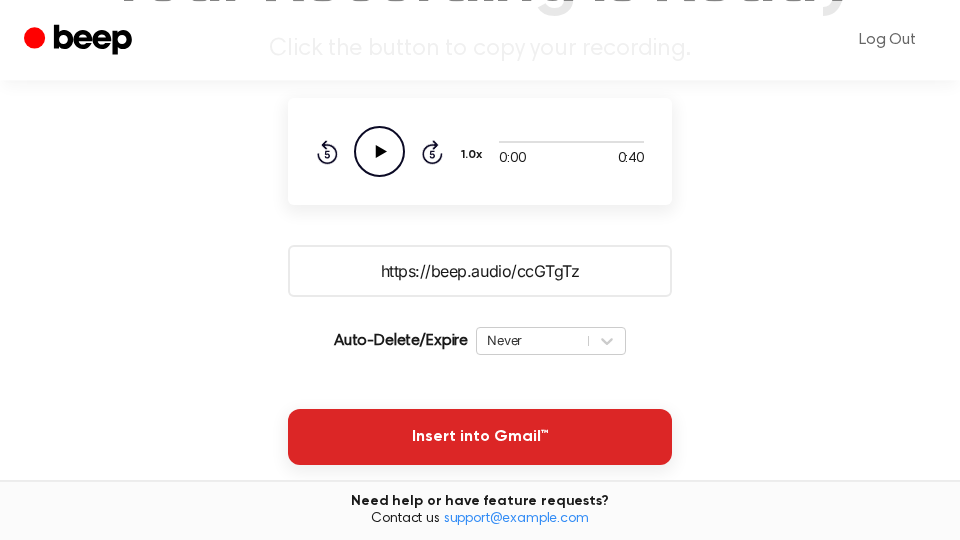 scroll, scrollTop: 340, scrollLeft: 0, axis: vertical 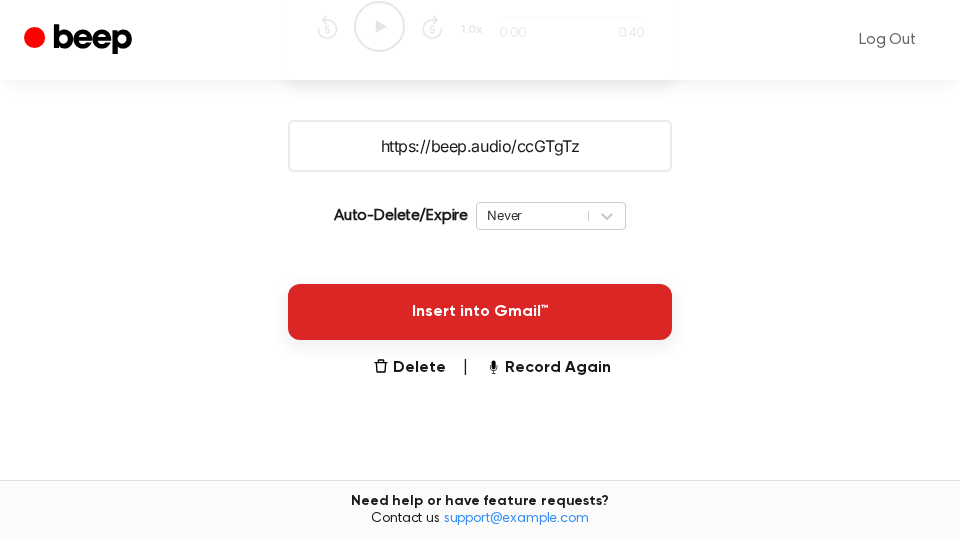 click on "Insert into Gmail™" at bounding box center [480, 312] 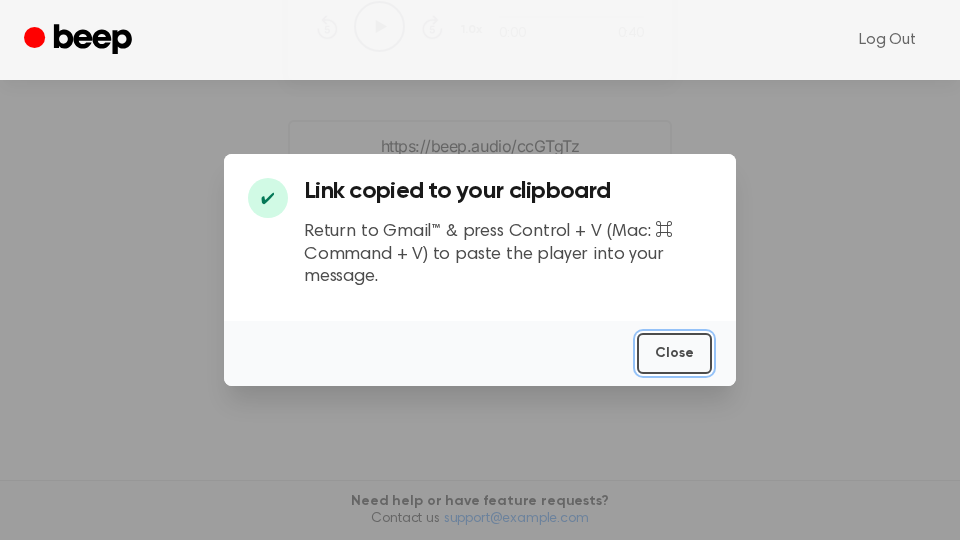 drag, startPoint x: 695, startPoint y: 352, endPoint x: 669, endPoint y: 359, distance: 26.925823 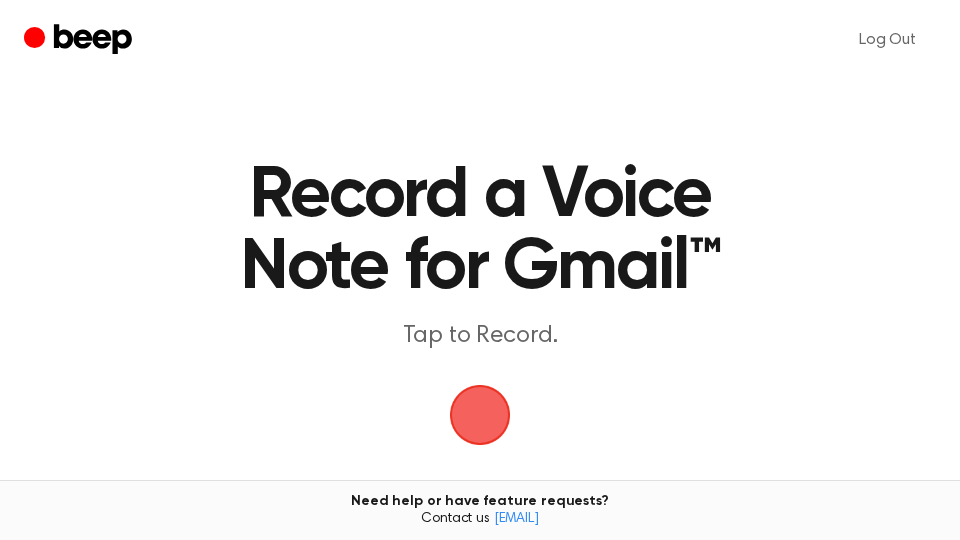 scroll, scrollTop: 0, scrollLeft: 0, axis: both 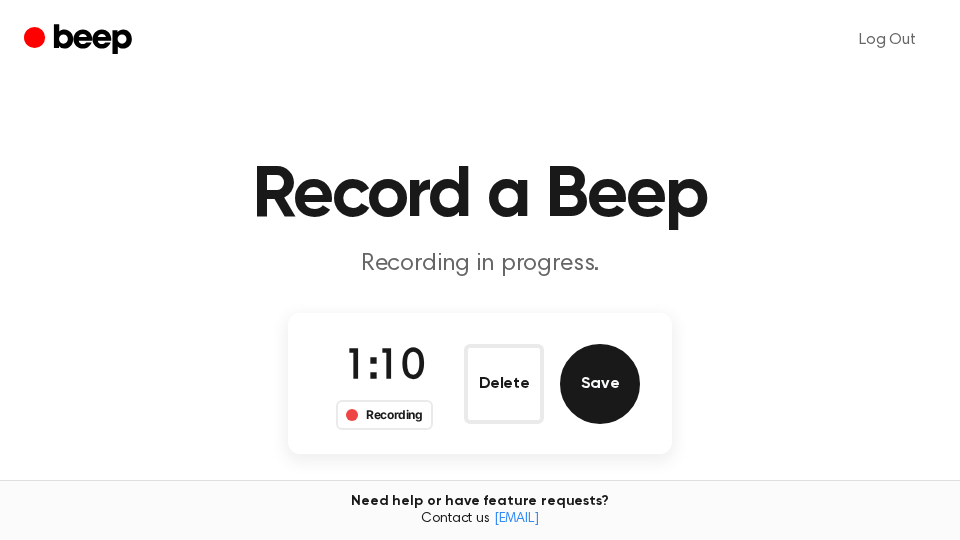 click on "Save" at bounding box center (600, 384) 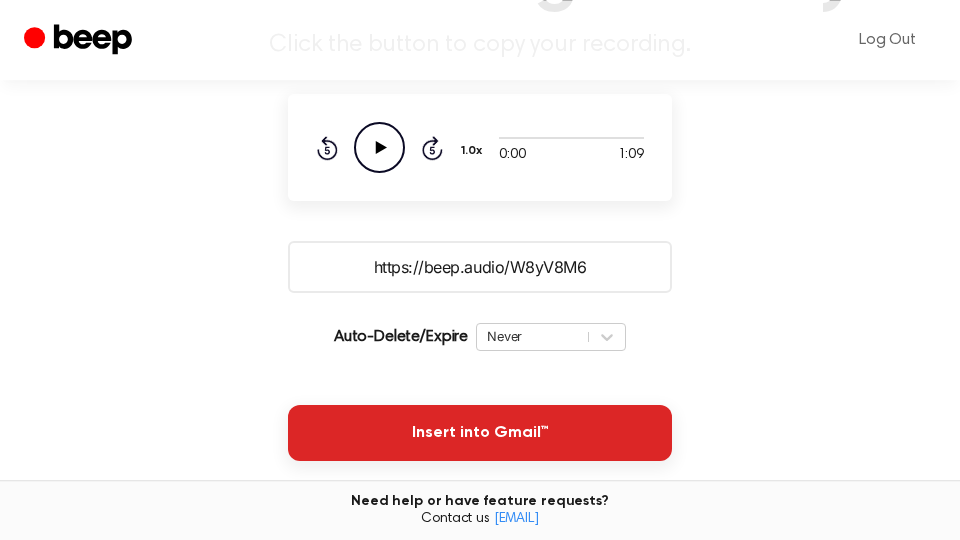 scroll, scrollTop: 340, scrollLeft: 0, axis: vertical 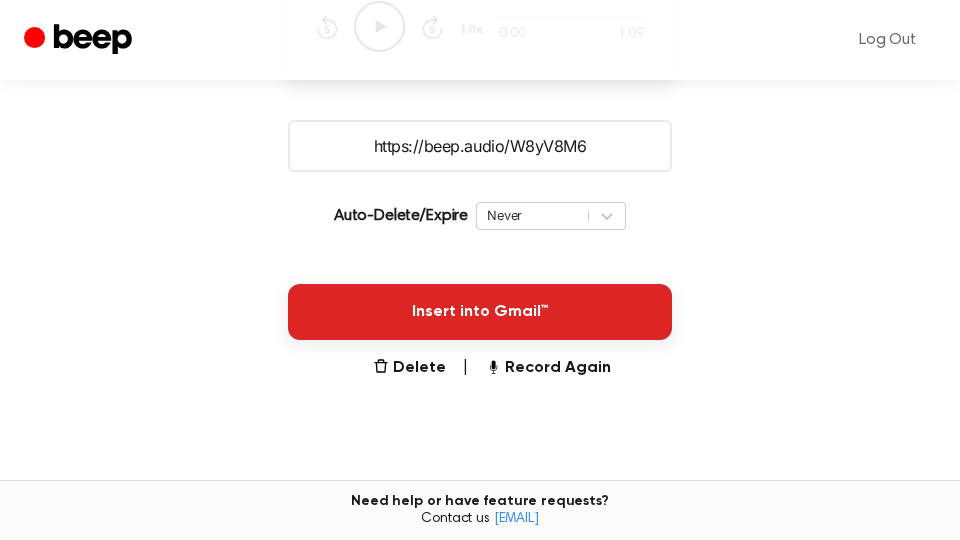 click on "Insert into Gmail™" at bounding box center [480, 312] 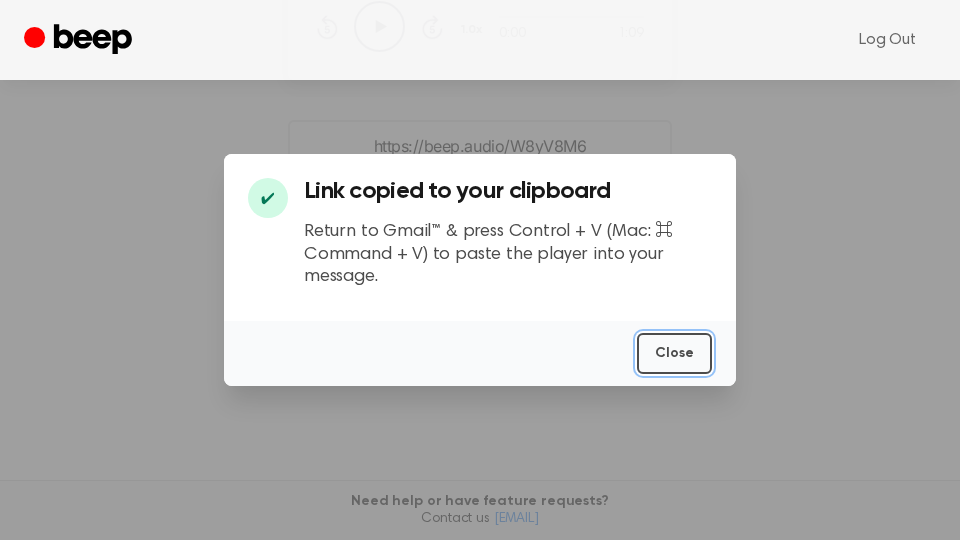 click on "Close" at bounding box center (674, 353) 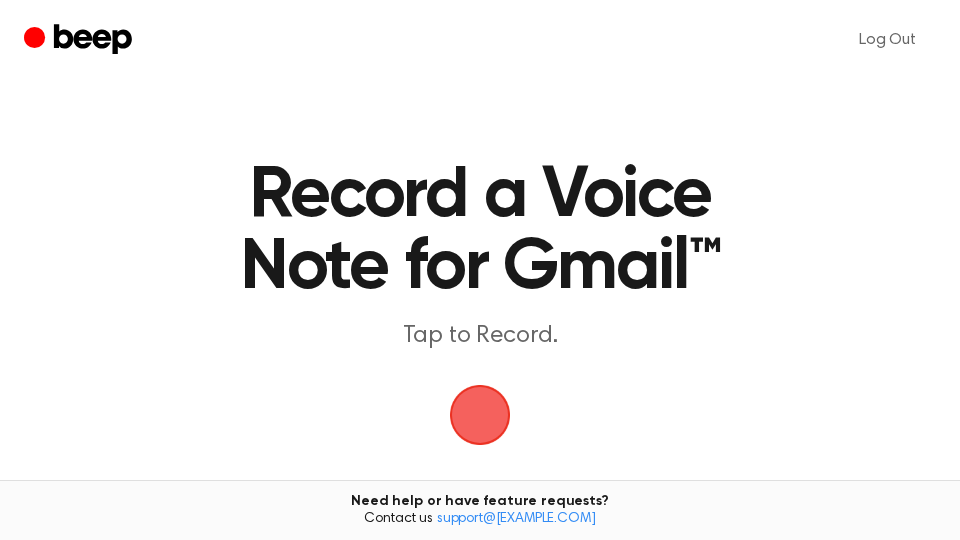 scroll, scrollTop: 0, scrollLeft: 0, axis: both 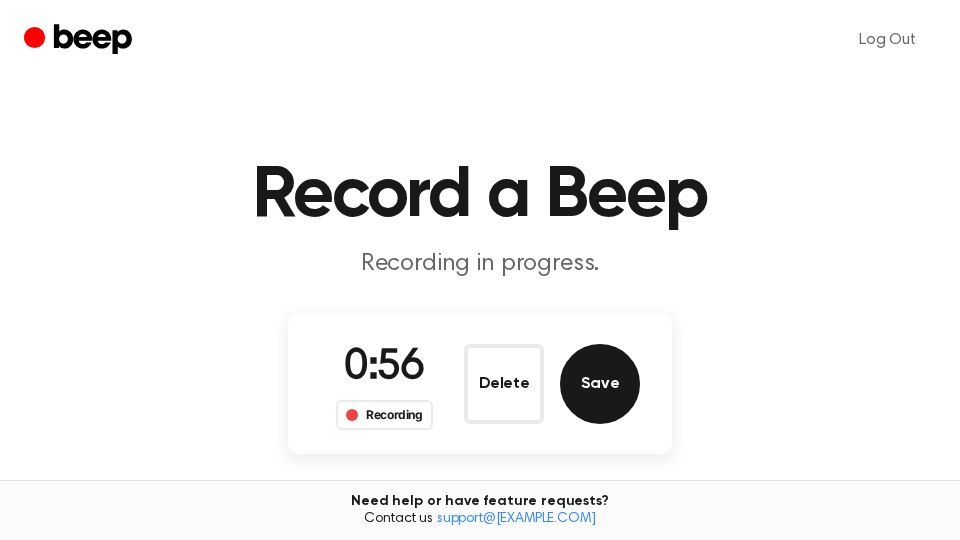 click on "Save" at bounding box center [600, 384] 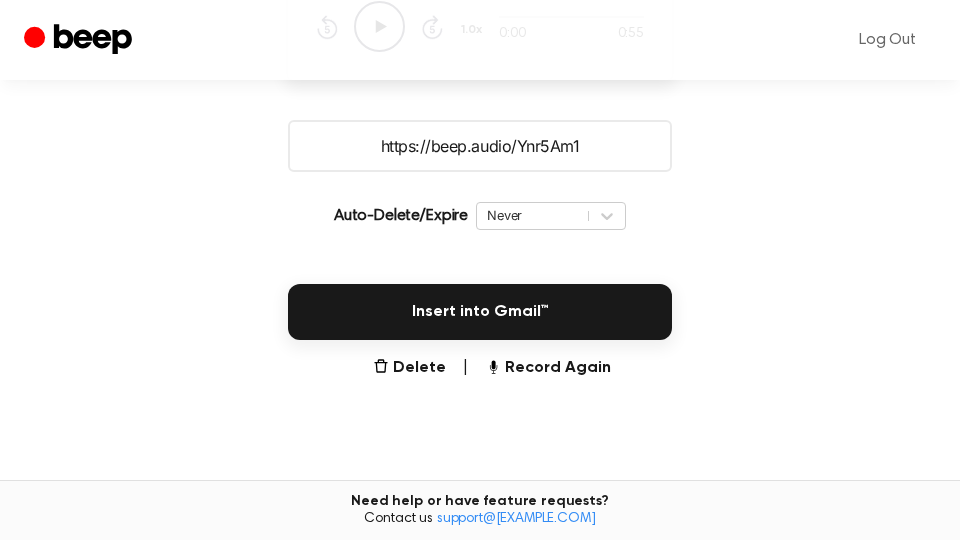 scroll, scrollTop: 530, scrollLeft: 0, axis: vertical 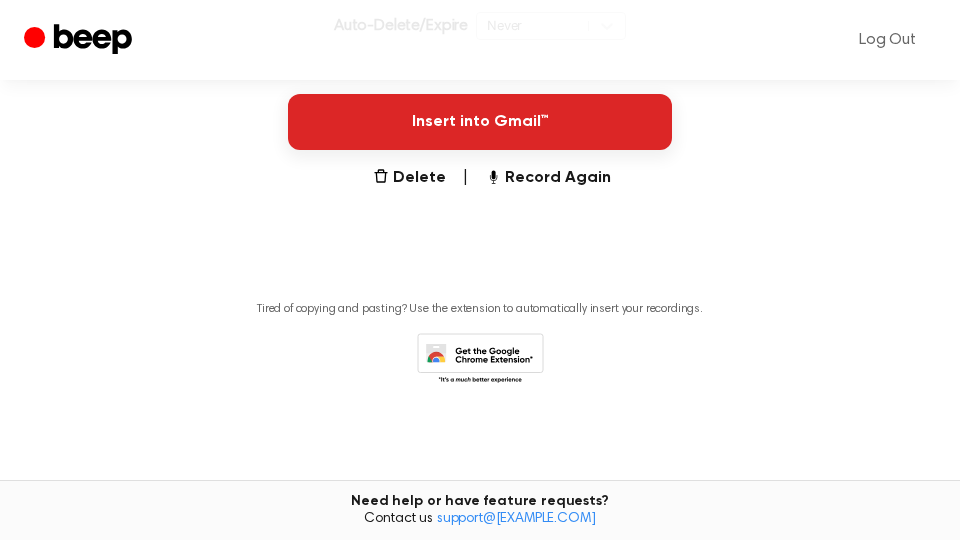 click on "Insert into Gmail™" at bounding box center [480, 122] 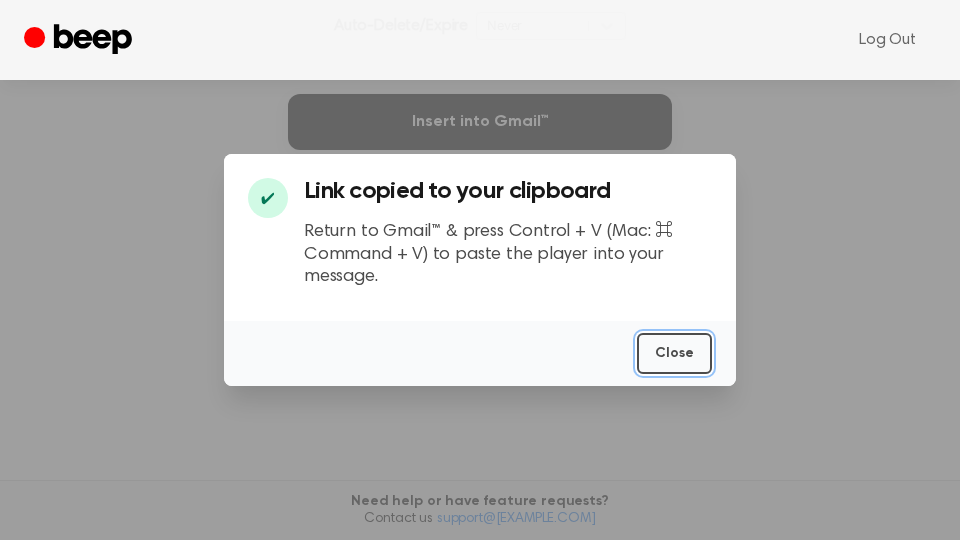 drag, startPoint x: 688, startPoint y: 361, endPoint x: 673, endPoint y: 360, distance: 15.033297 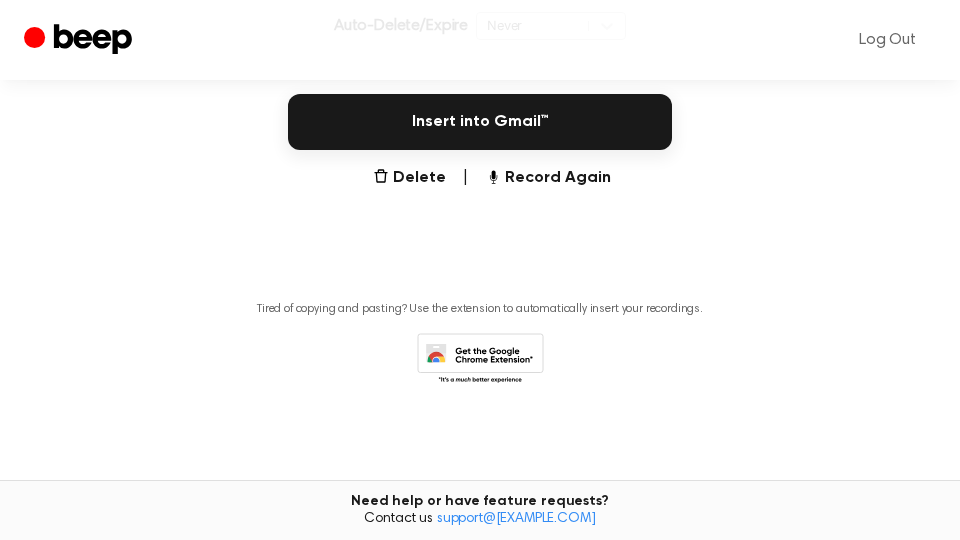 click on "Log Out Your Recording is Ready Click the button to copy your recording. 0:00 0:55 Your browser does not support the [object Object] element. 1.0x Rewind 5 seconds Play Audio Skip 5 seconds https://beep.audio/Ynr5Am1 Auto-Delete/Expire Never | Download Insert into Gmail™ Delete | Record Again Tired of copying and pasting? Use the extension to automatically insert your recordings. Need help or have feature requests? Contact us support@beepaudio.com ⚠️ We are experiencing issues with our server. We are investigating and fixing the issue. Beep will not work until this is fixed. Please follow us on Twitter - @beepaudio - for updates. I understand" at bounding box center [480, 5] 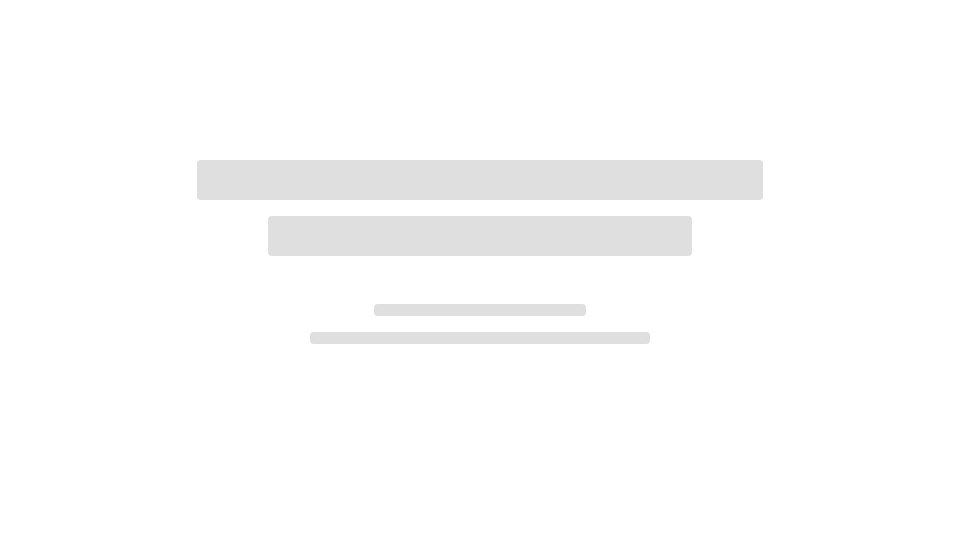 scroll, scrollTop: 0, scrollLeft: 0, axis: both 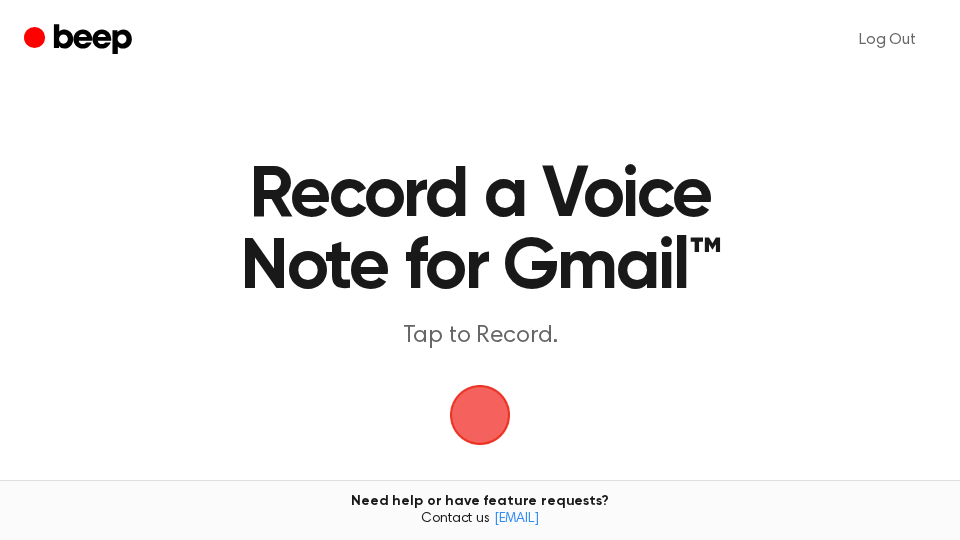 click at bounding box center [480, 415] 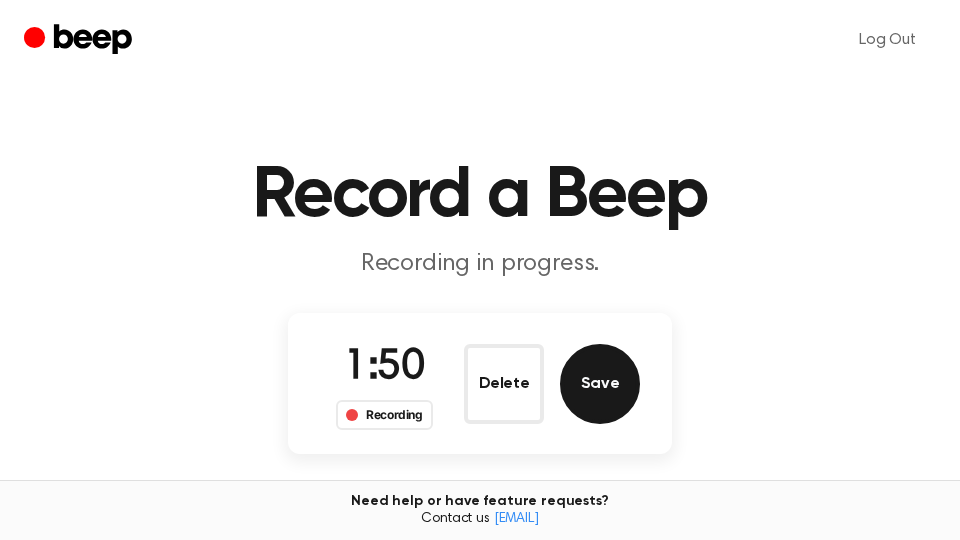 click on "Save" at bounding box center [600, 384] 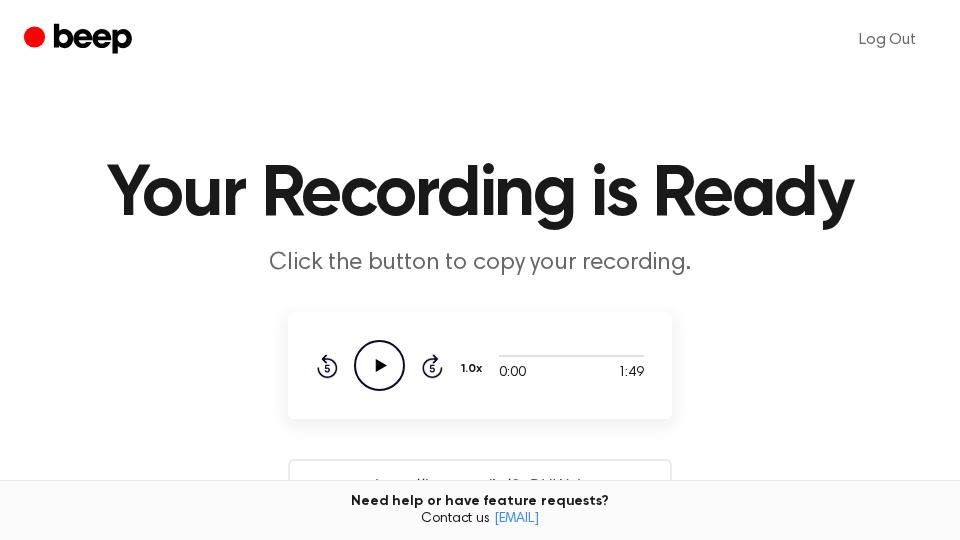 scroll, scrollTop: 340, scrollLeft: 0, axis: vertical 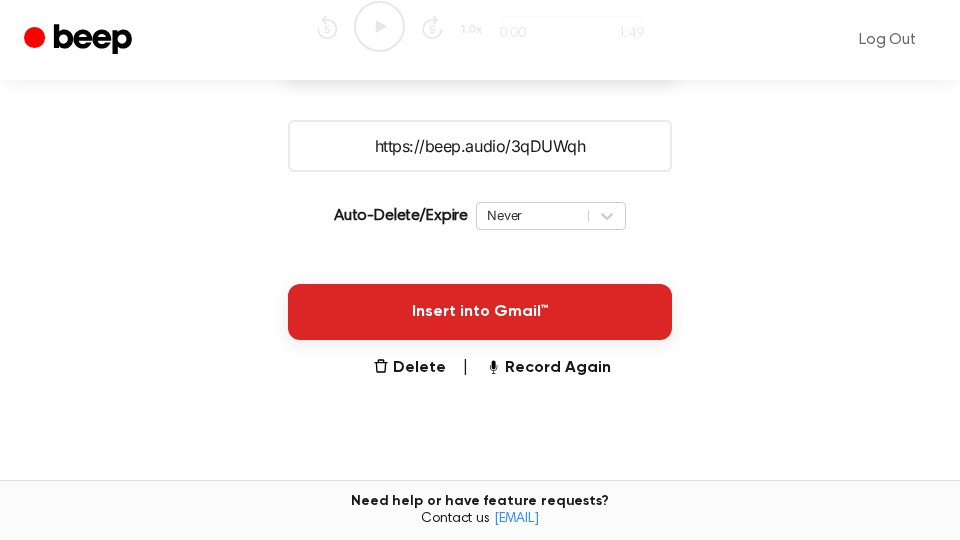 click on "Insert into Gmail™" at bounding box center [480, 312] 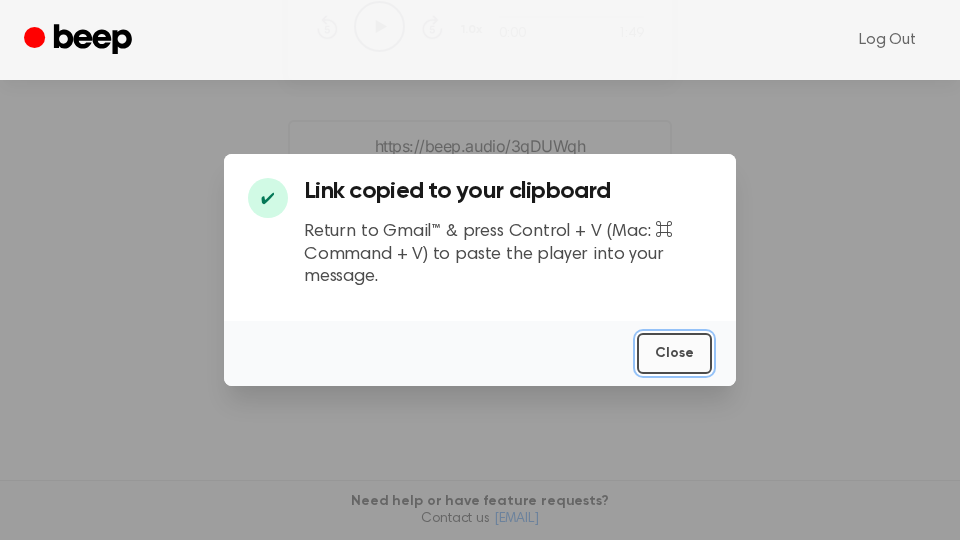 click on "Close" at bounding box center [674, 353] 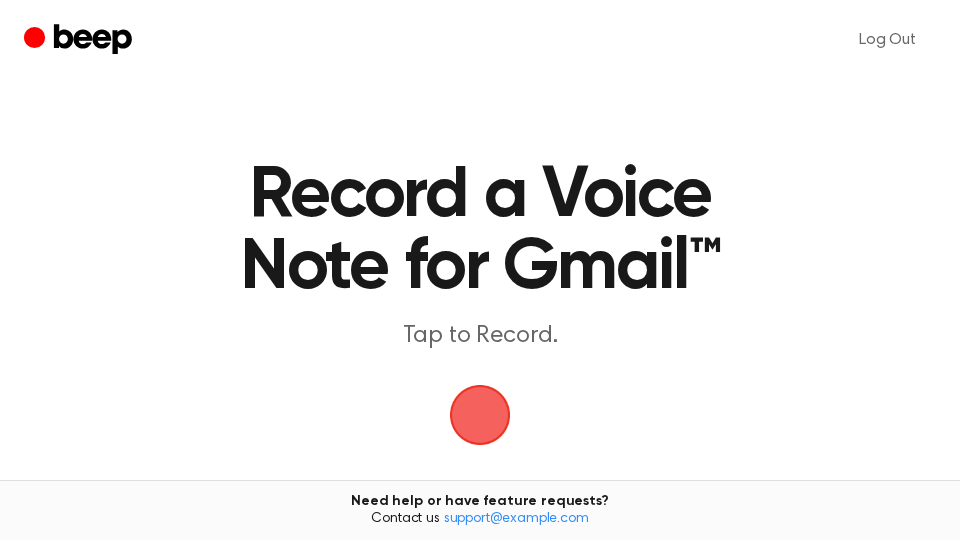 scroll, scrollTop: 0, scrollLeft: 0, axis: both 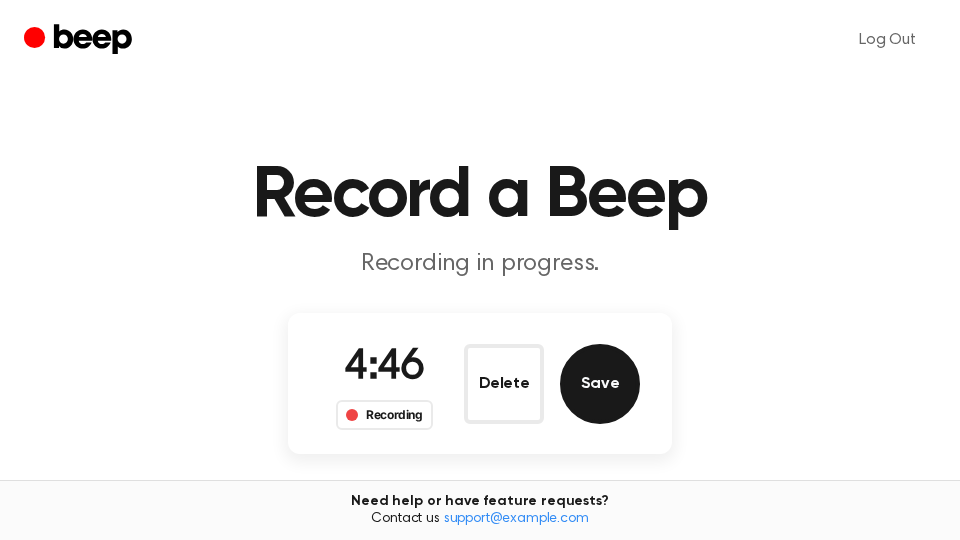 click on "Save" at bounding box center [600, 384] 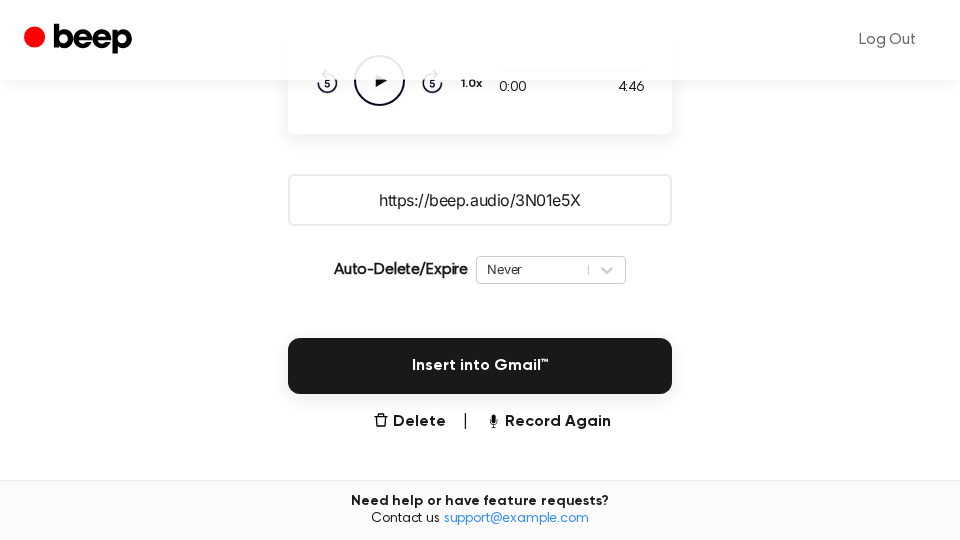 scroll, scrollTop: 340, scrollLeft: 0, axis: vertical 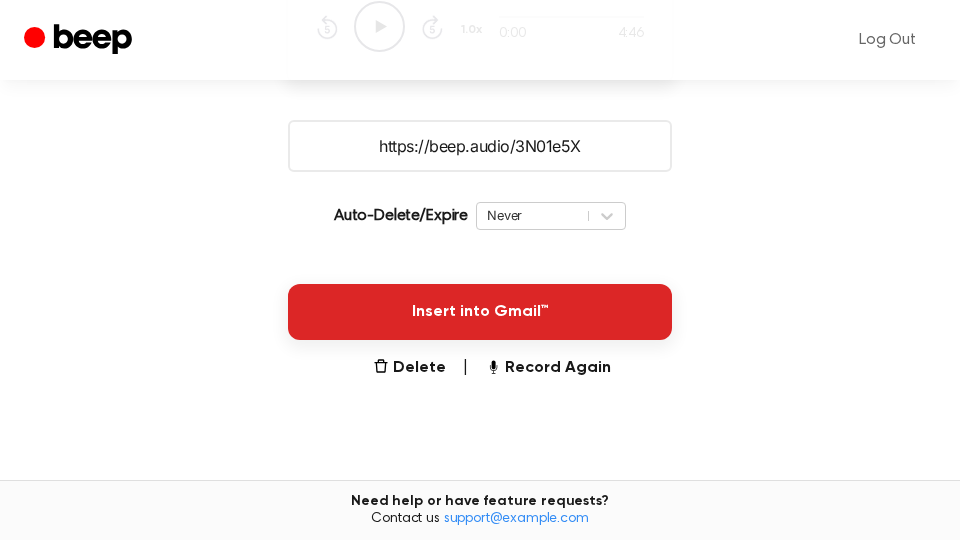 click on "Insert into Gmail™" at bounding box center (480, 312) 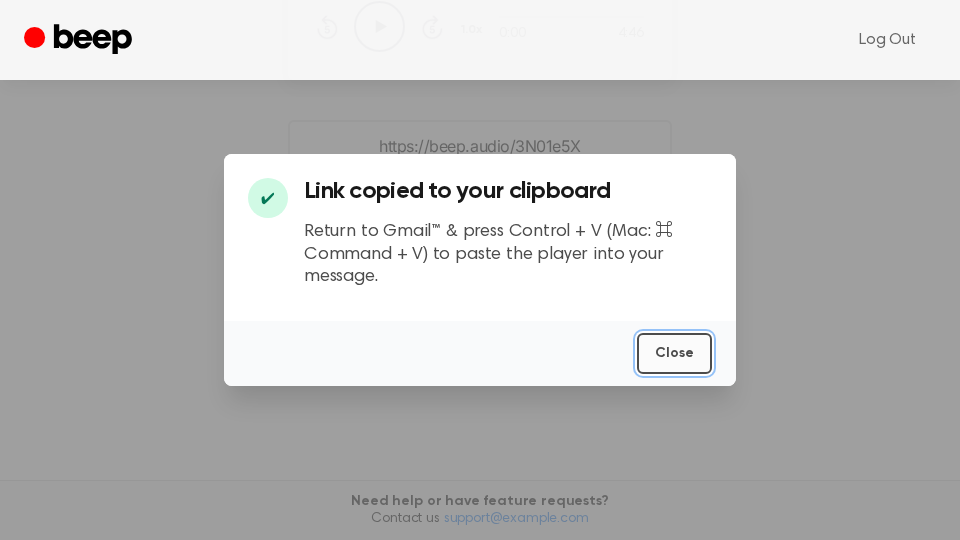 click on "Close" at bounding box center [674, 353] 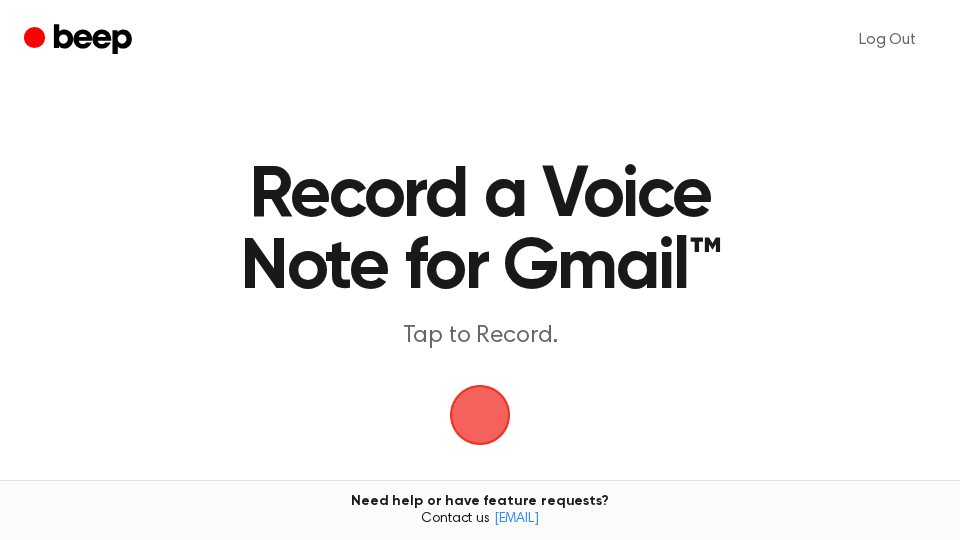 scroll, scrollTop: 0, scrollLeft: 0, axis: both 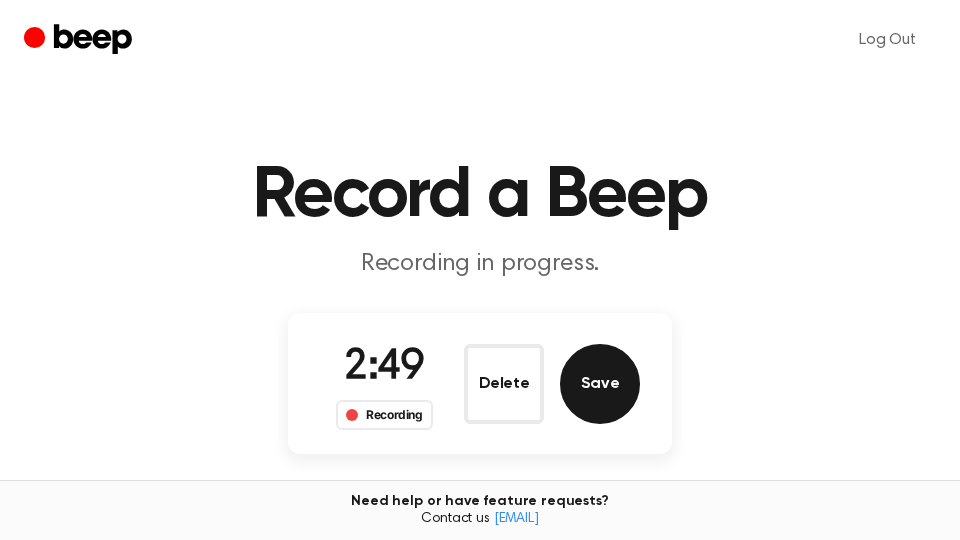 click on "Save" at bounding box center [600, 384] 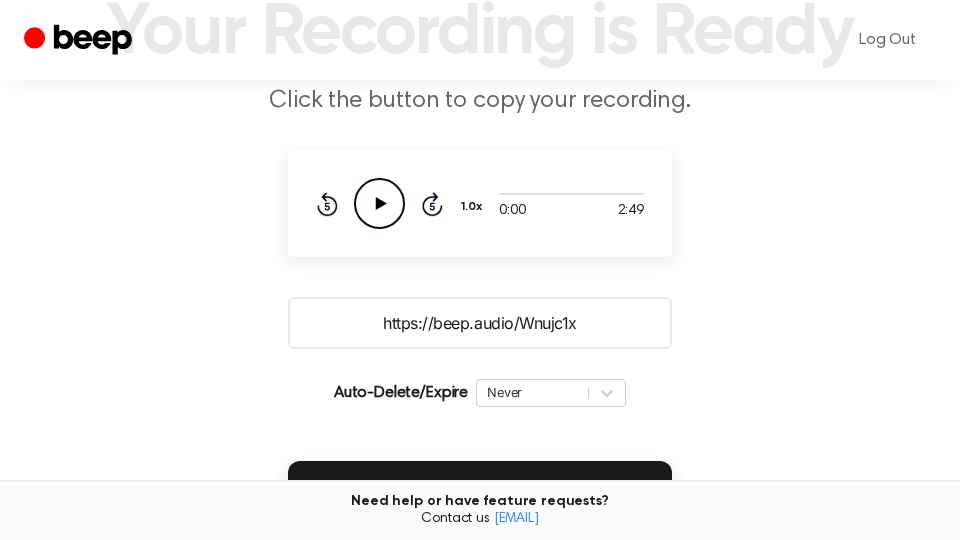 scroll, scrollTop: 340, scrollLeft: 0, axis: vertical 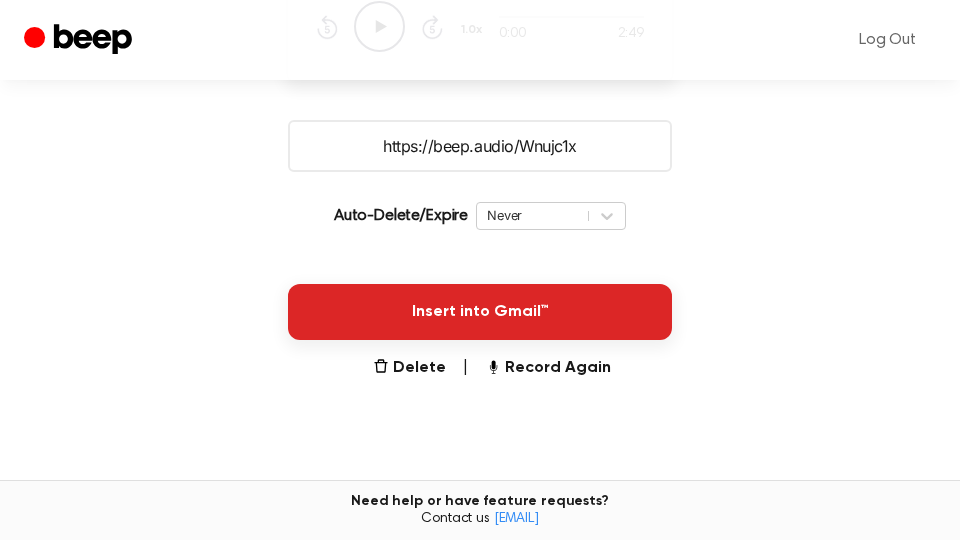 click on "Insert into Gmail™" at bounding box center [480, 312] 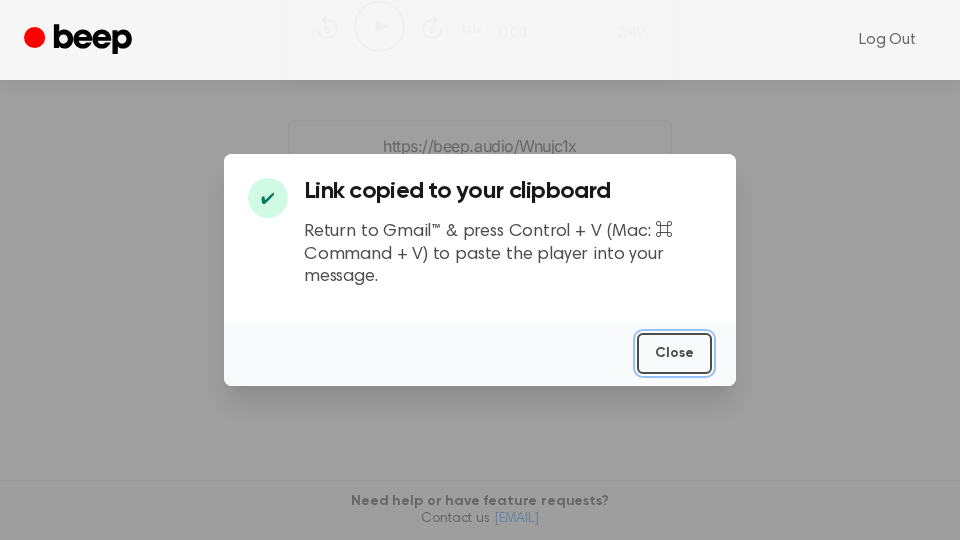 drag, startPoint x: 692, startPoint y: 353, endPoint x: 633, endPoint y: 355, distance: 59.03389 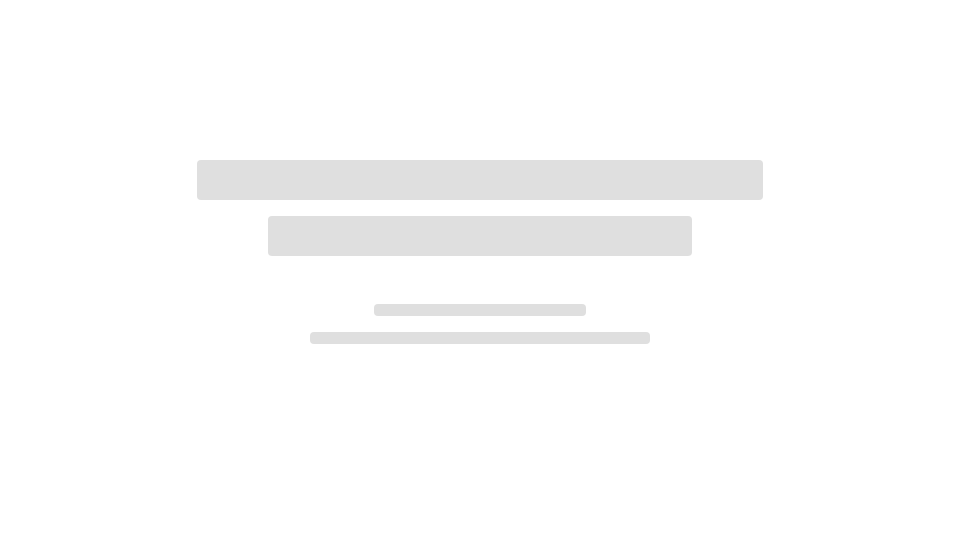 scroll, scrollTop: 0, scrollLeft: 0, axis: both 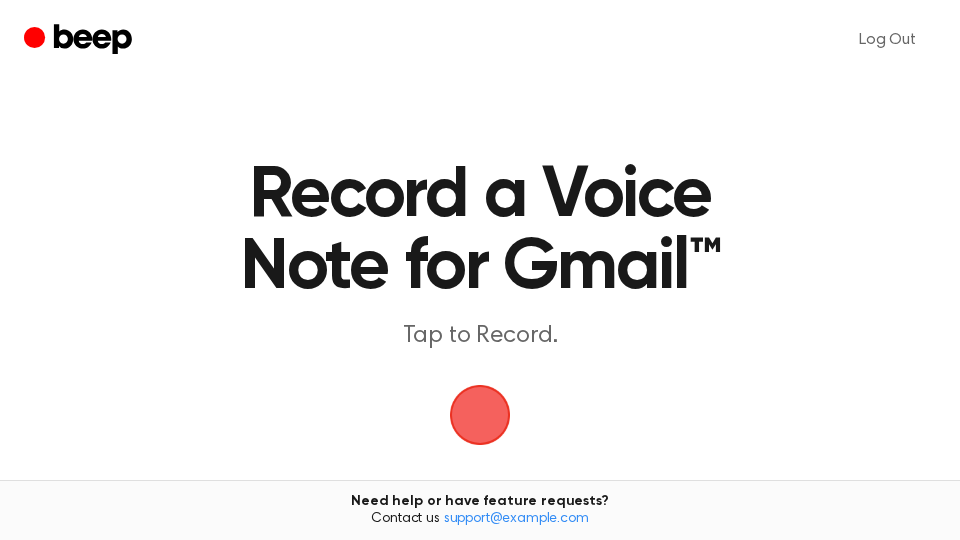 drag, startPoint x: 476, startPoint y: 415, endPoint x: 494, endPoint y: 312, distance: 104.56099 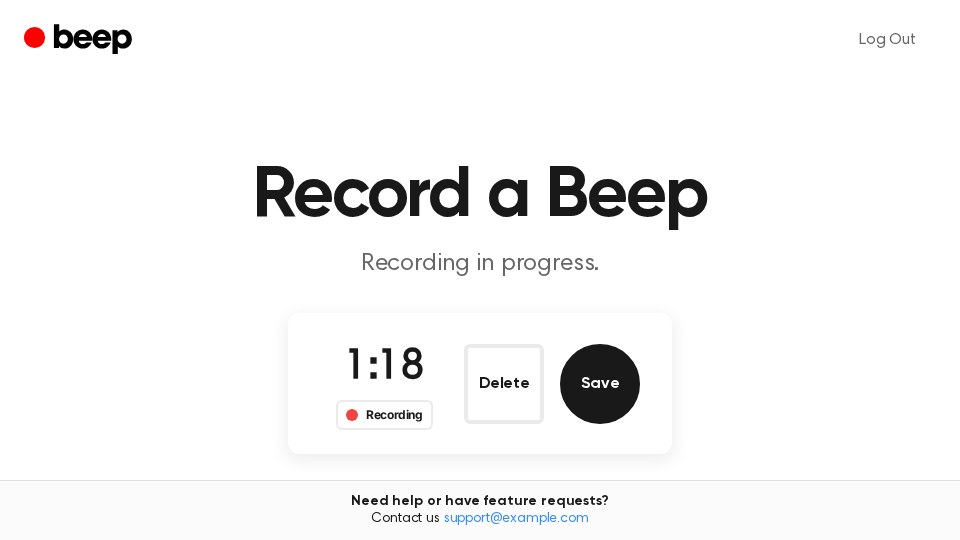 click on "Save" at bounding box center [600, 384] 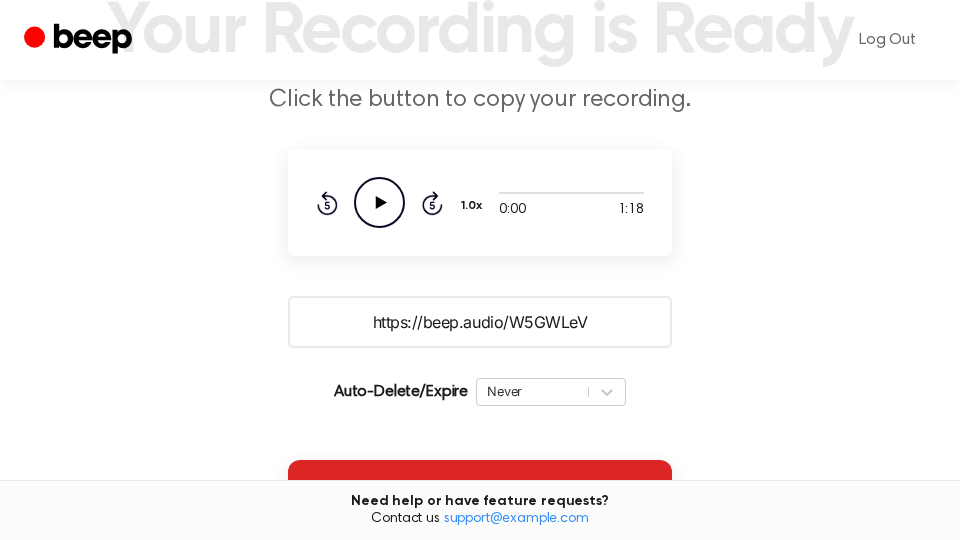 scroll, scrollTop: 340, scrollLeft: 0, axis: vertical 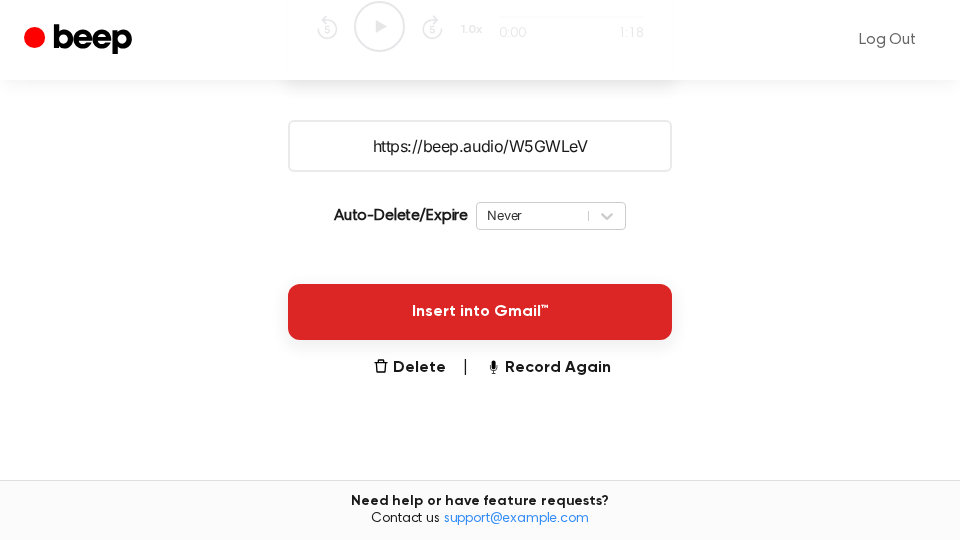 click on "Insert into Gmail™" at bounding box center [480, 312] 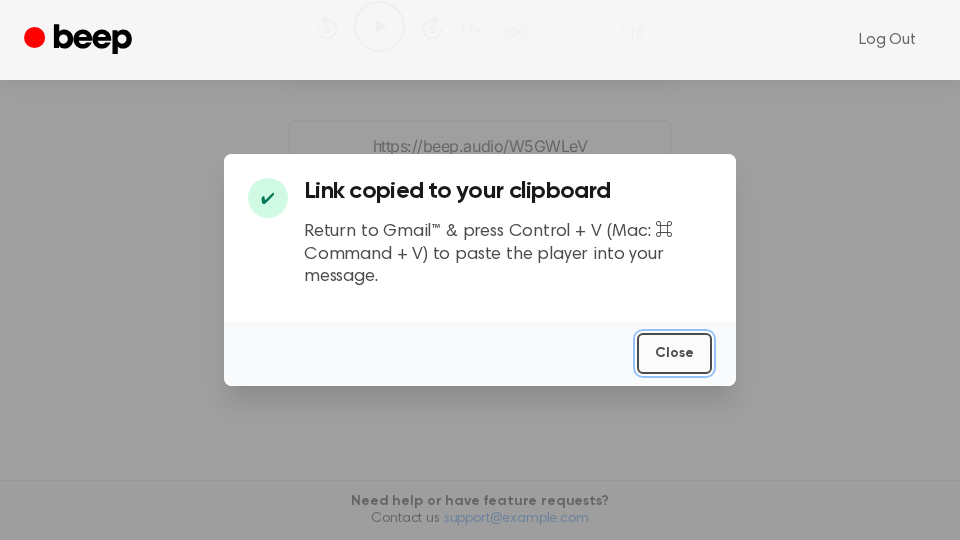 click on "Close" at bounding box center (674, 353) 